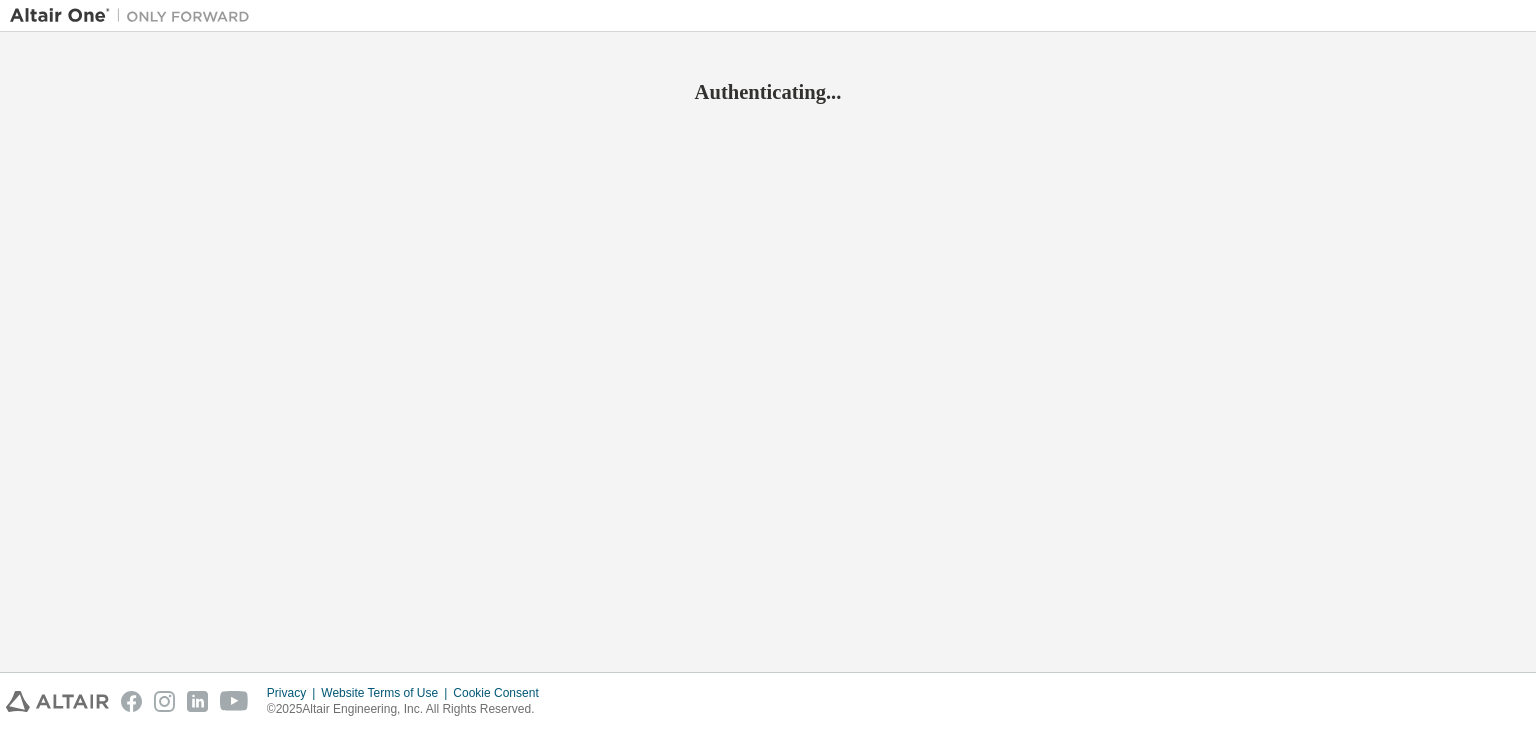 scroll, scrollTop: 0, scrollLeft: 0, axis: both 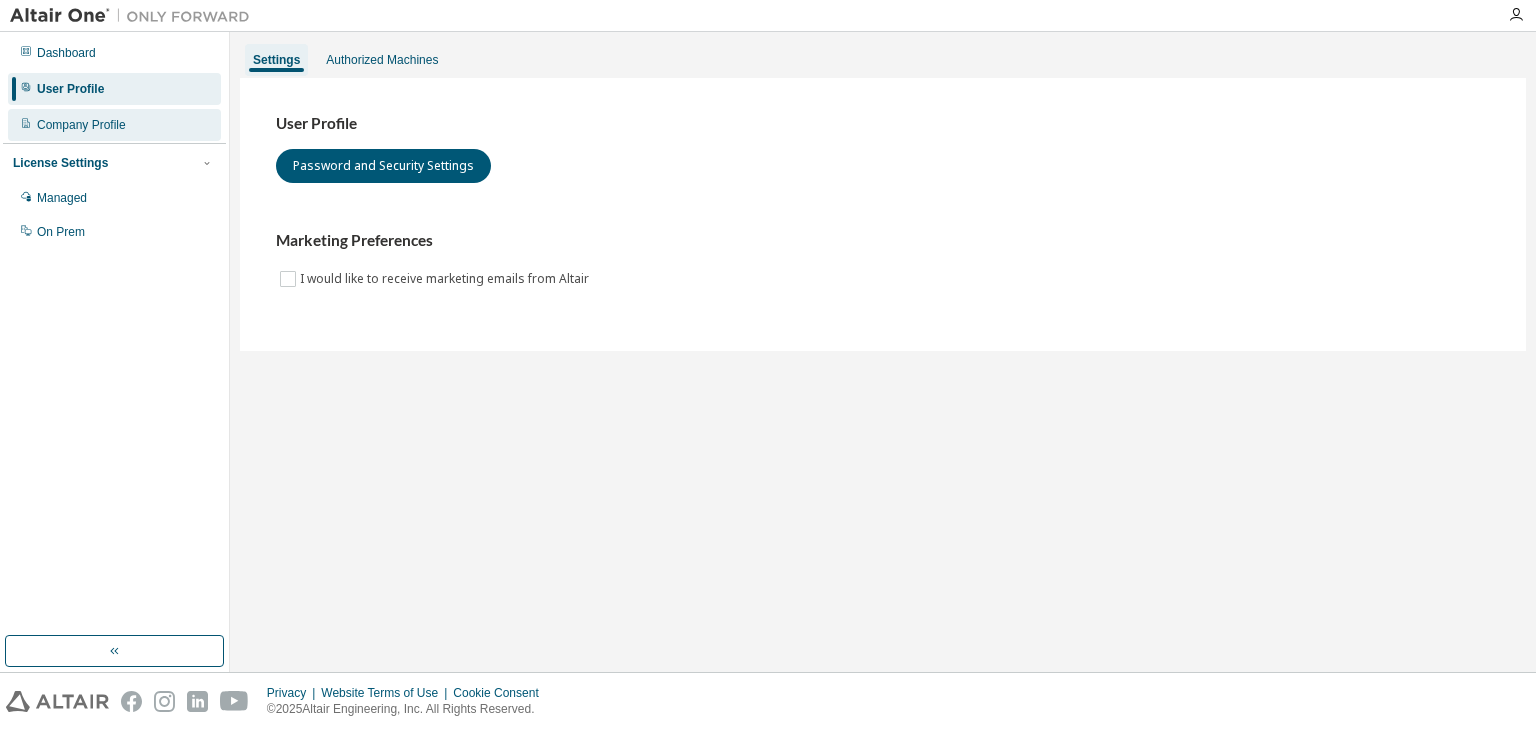 click on "Company Profile" at bounding box center (81, 125) 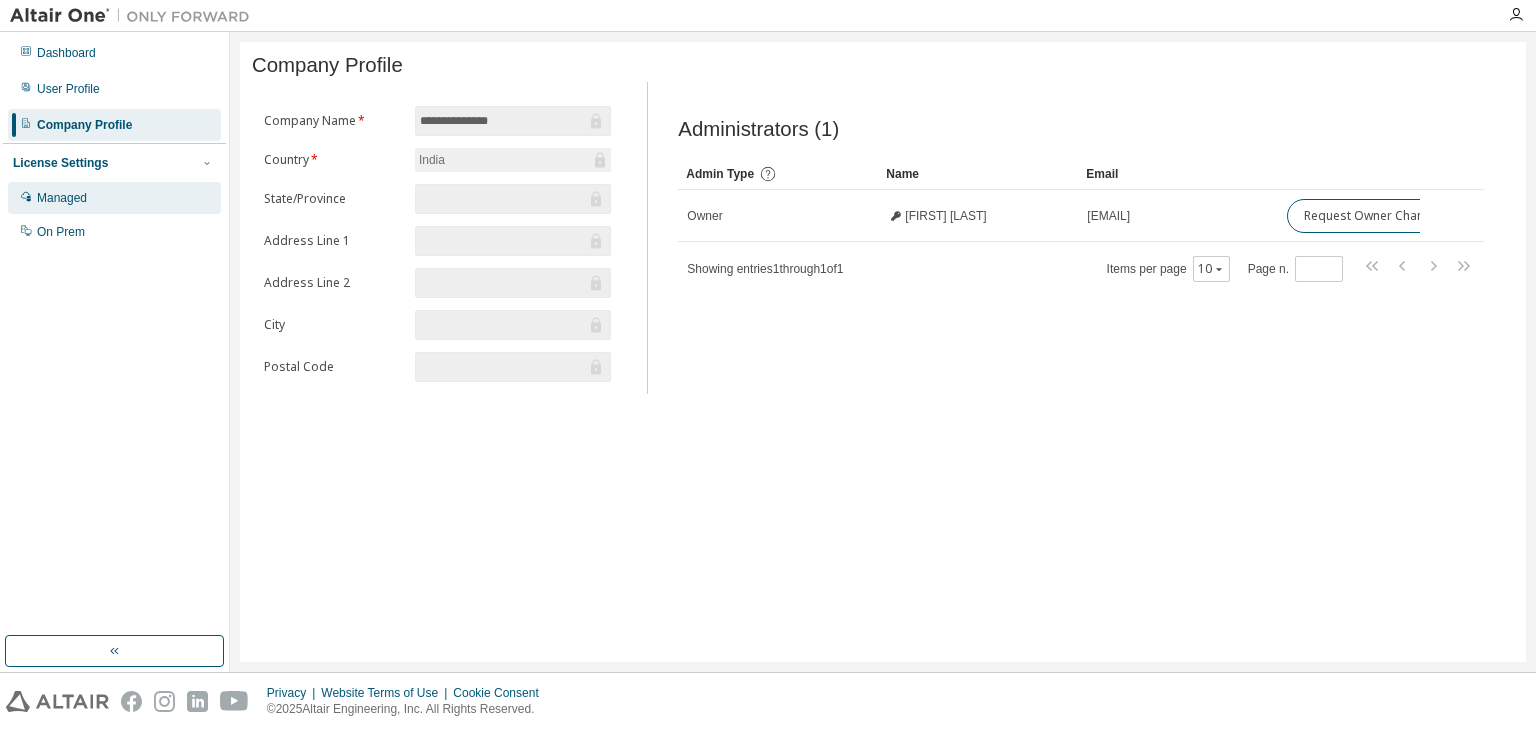 click on "Managed" at bounding box center (114, 198) 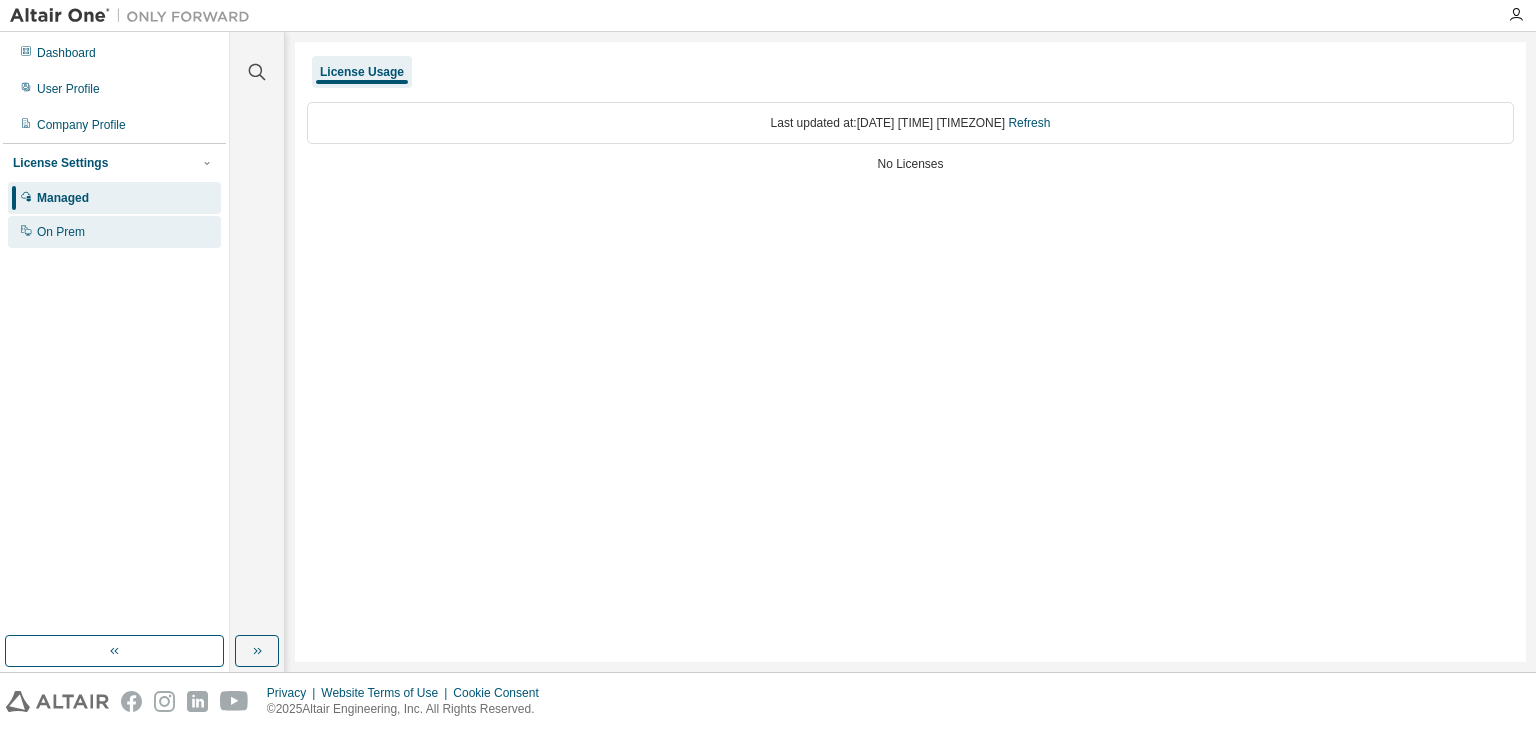click on "On Prem" at bounding box center [114, 232] 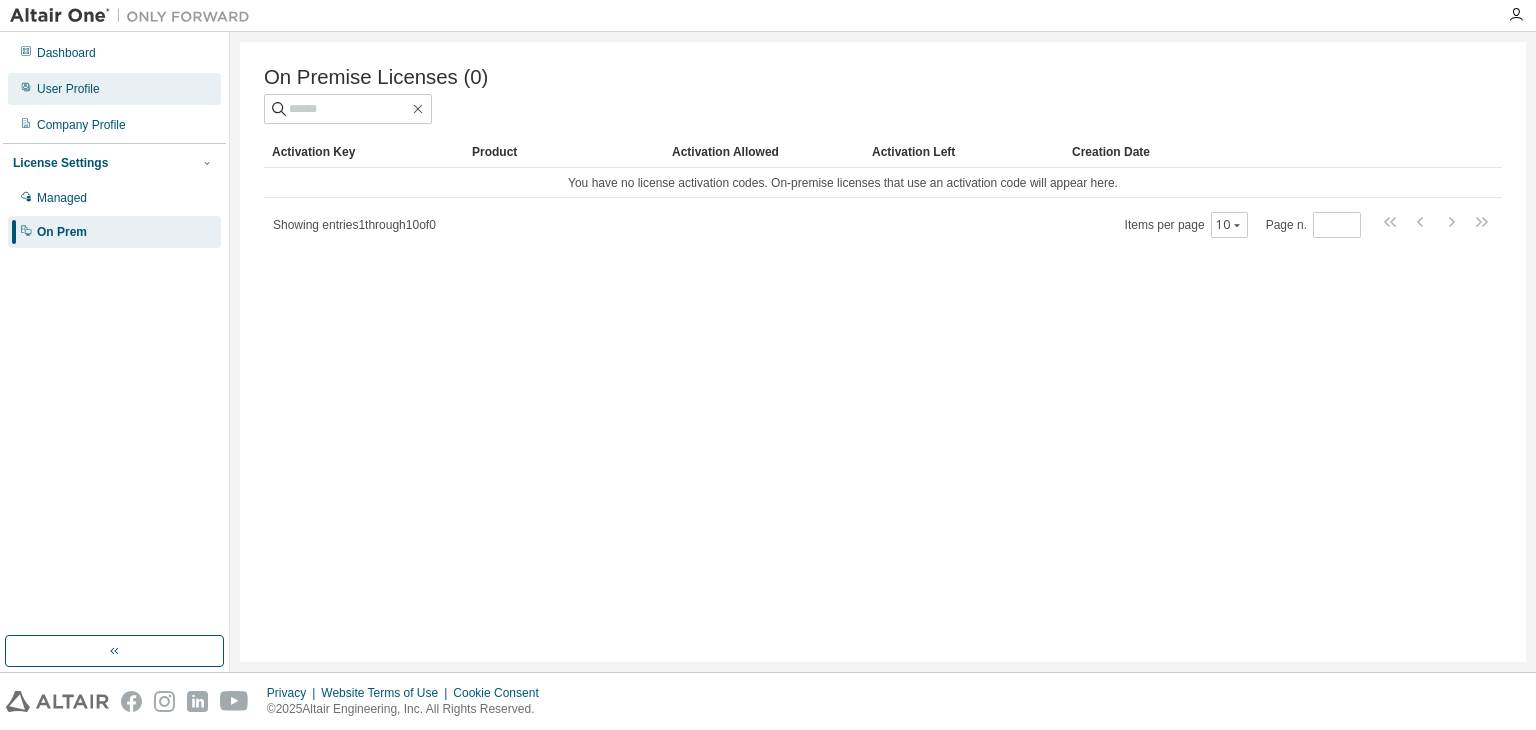 click on "User Profile" at bounding box center [68, 89] 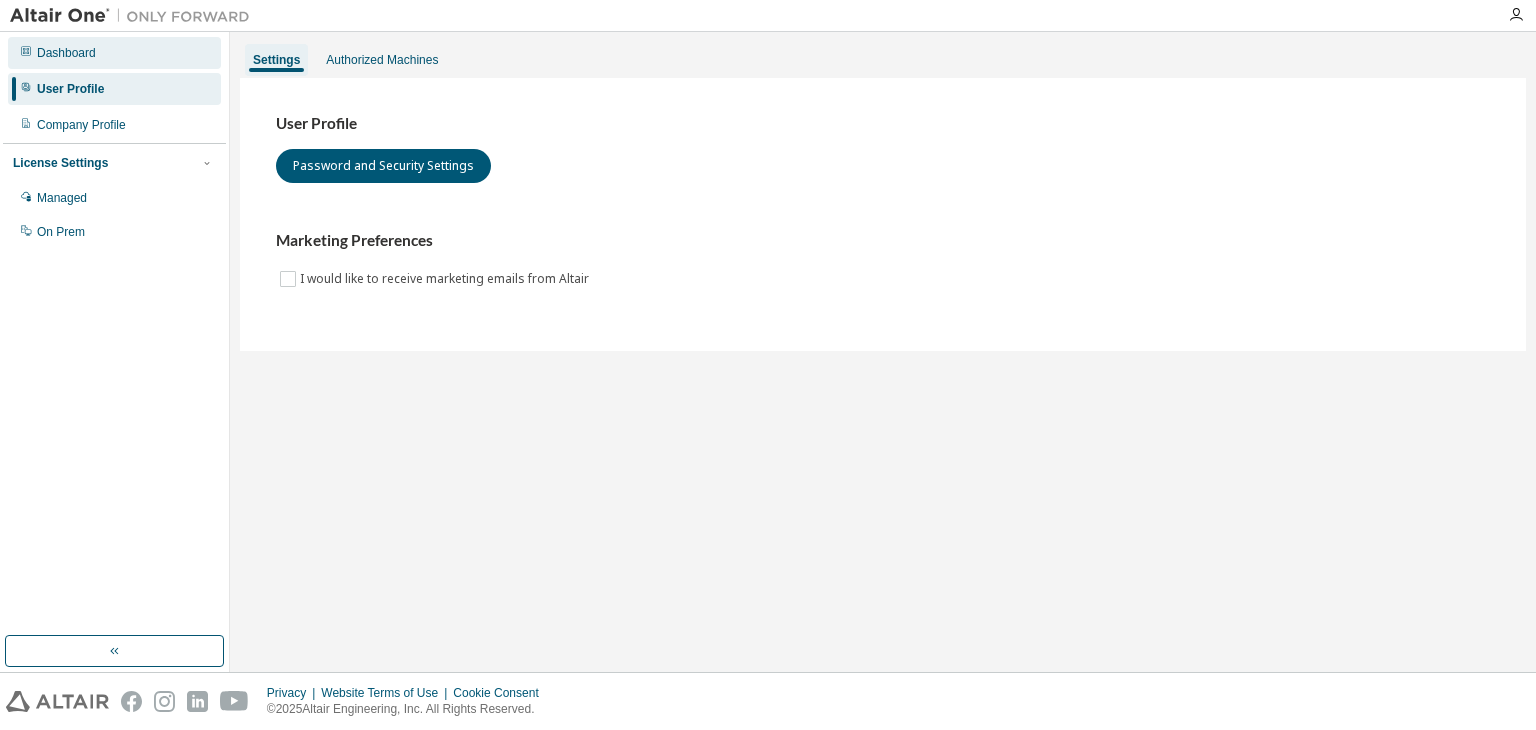 click on "Dashboard" at bounding box center (114, 53) 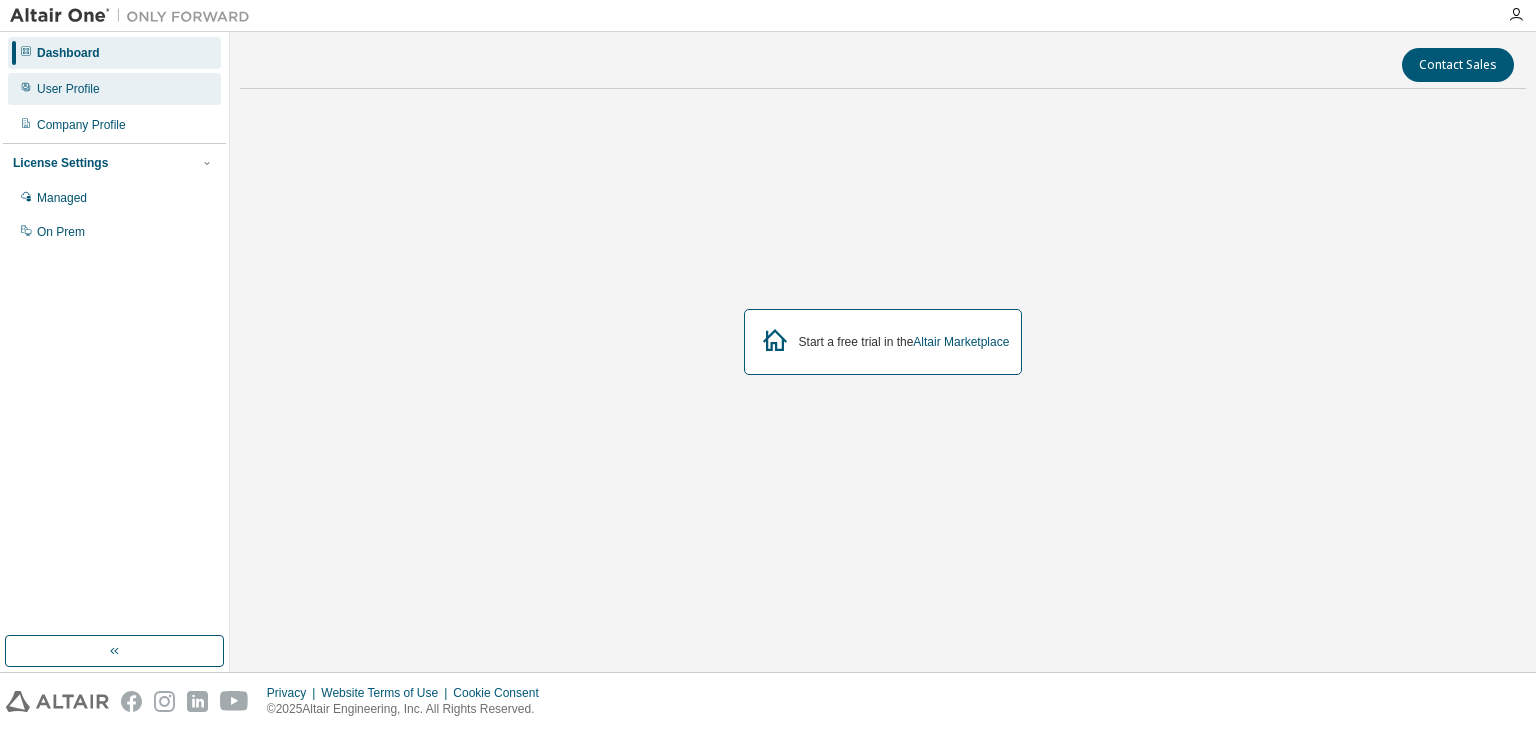 click on "User Profile" at bounding box center (68, 89) 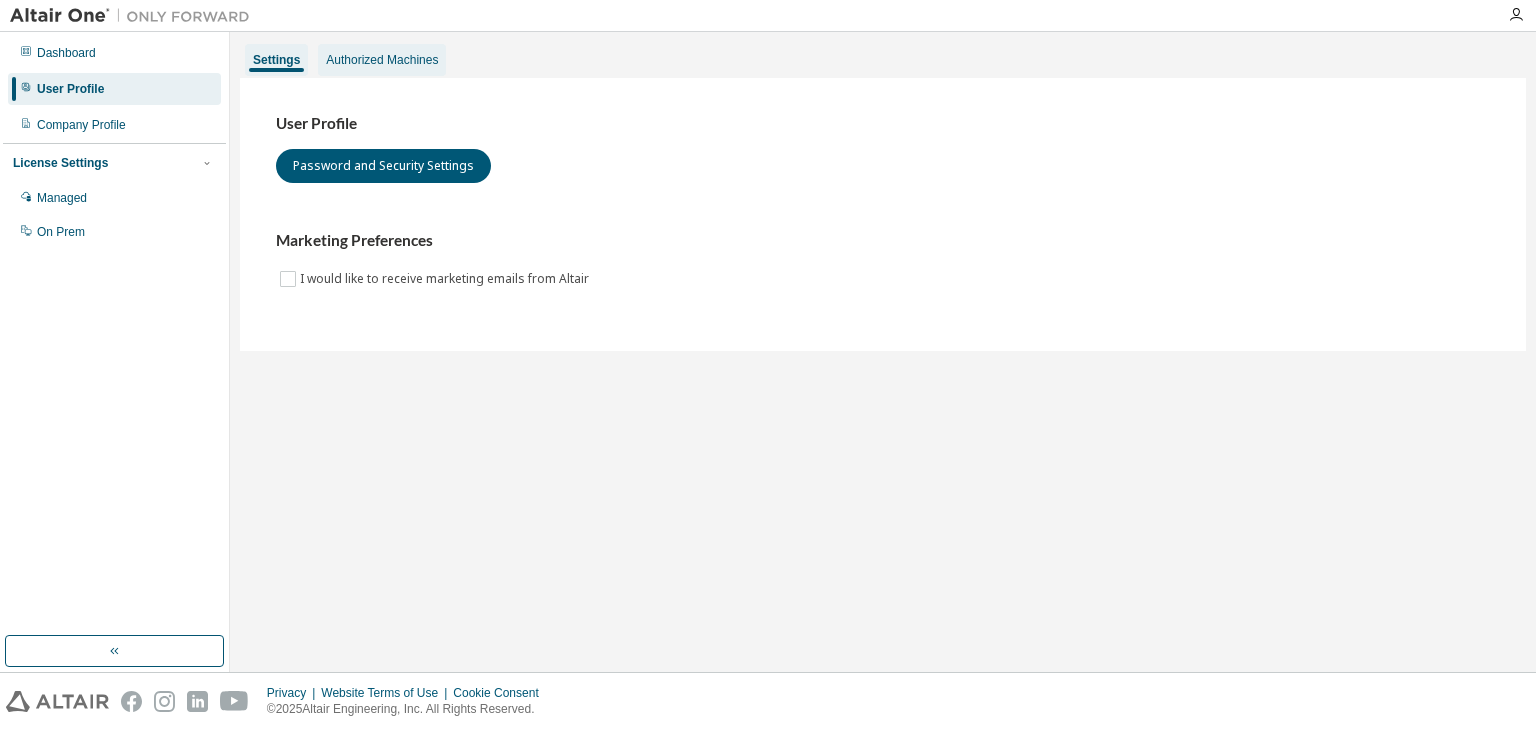 click on "Authorized Machines" at bounding box center [382, 60] 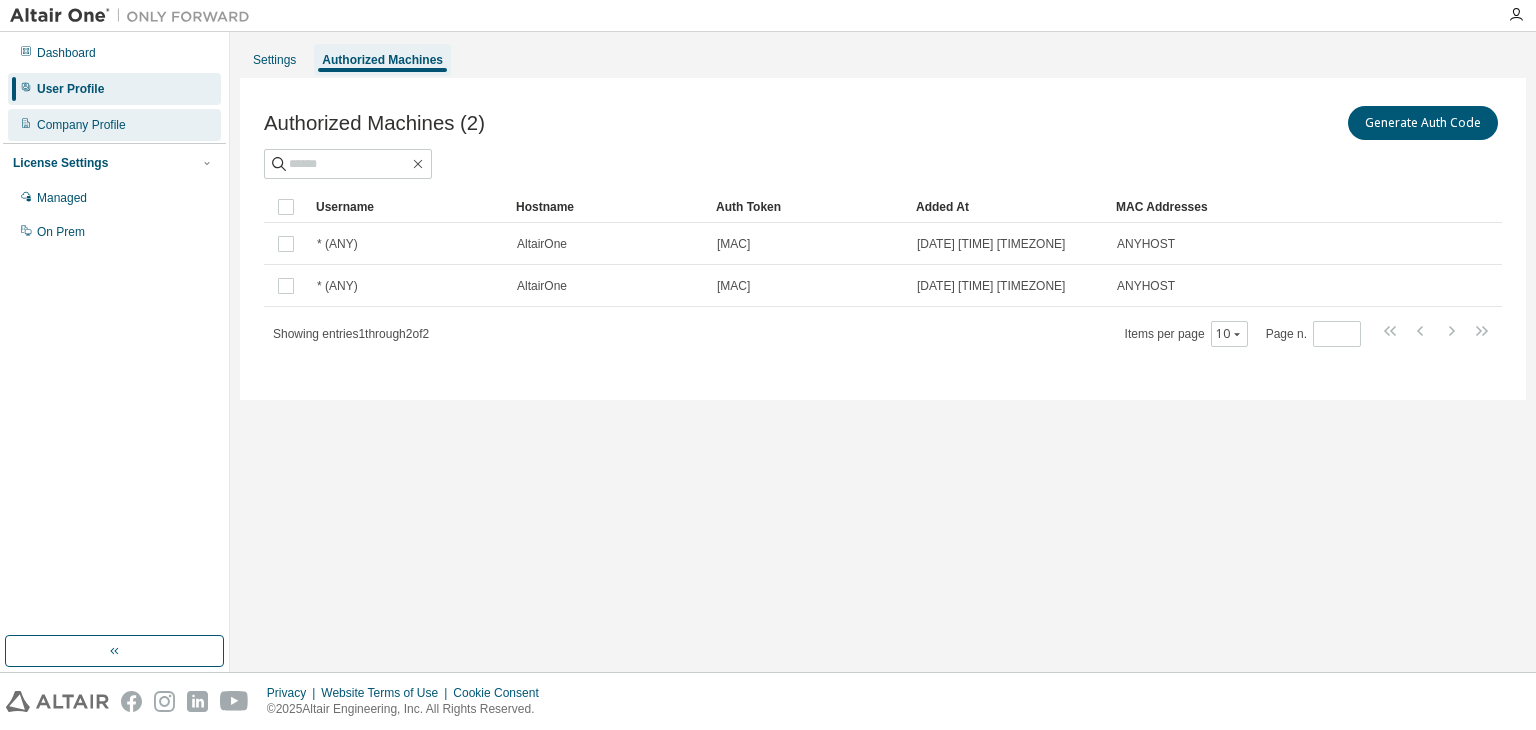 click on "Company Profile" at bounding box center [114, 125] 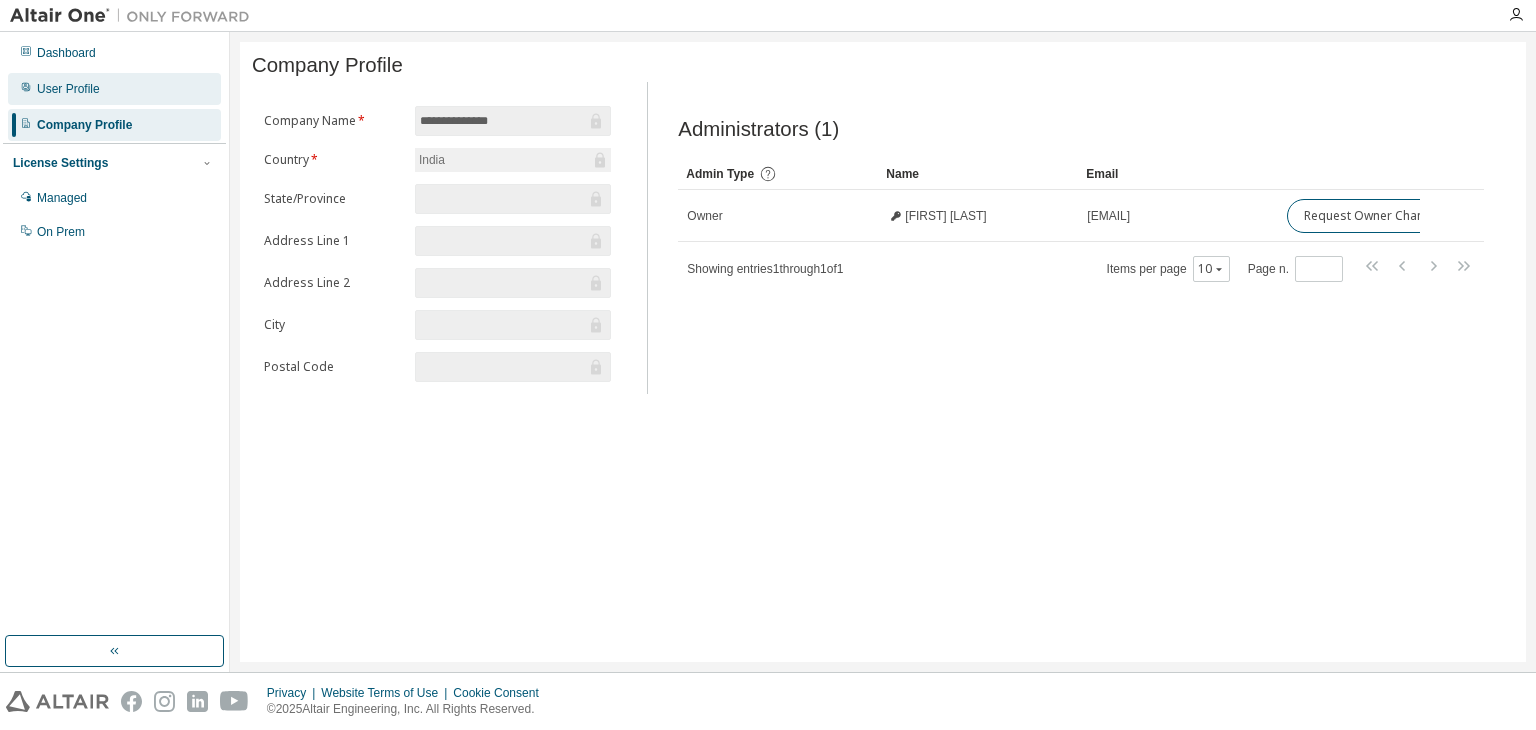 click on "User Profile" at bounding box center (114, 89) 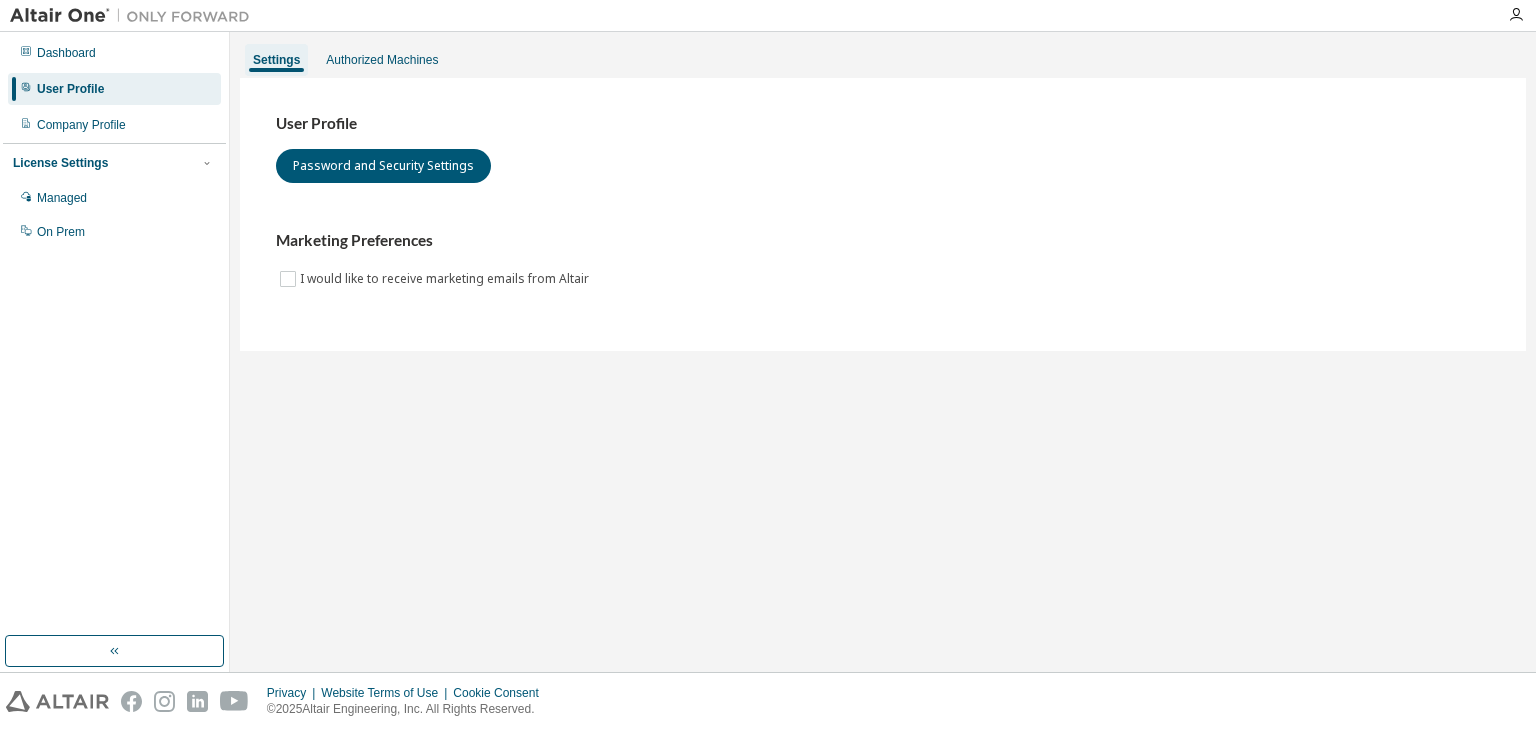 drag, startPoint x: 788, startPoint y: 419, endPoint x: 520, endPoint y: 402, distance: 268.53864 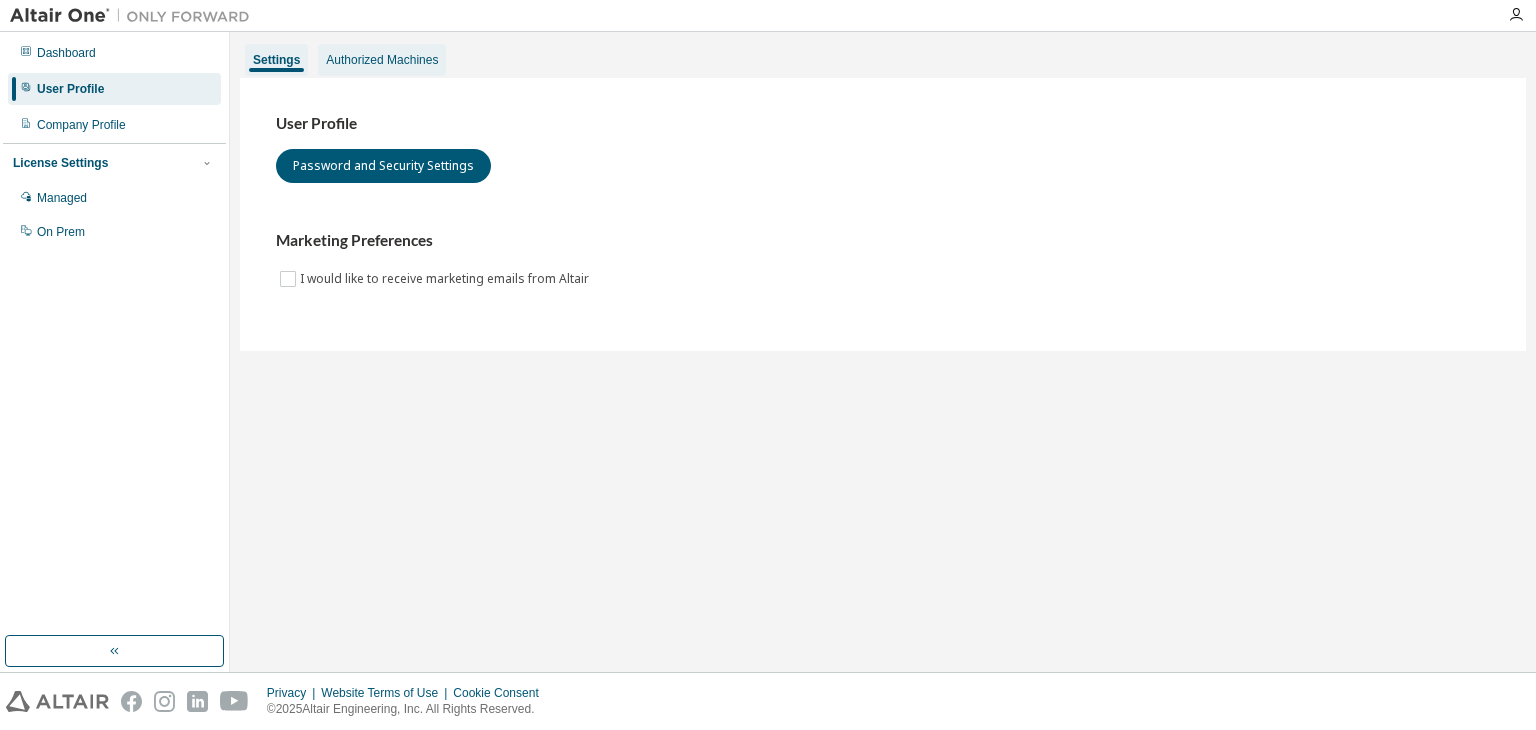 click on "Authorized Machines" at bounding box center (382, 60) 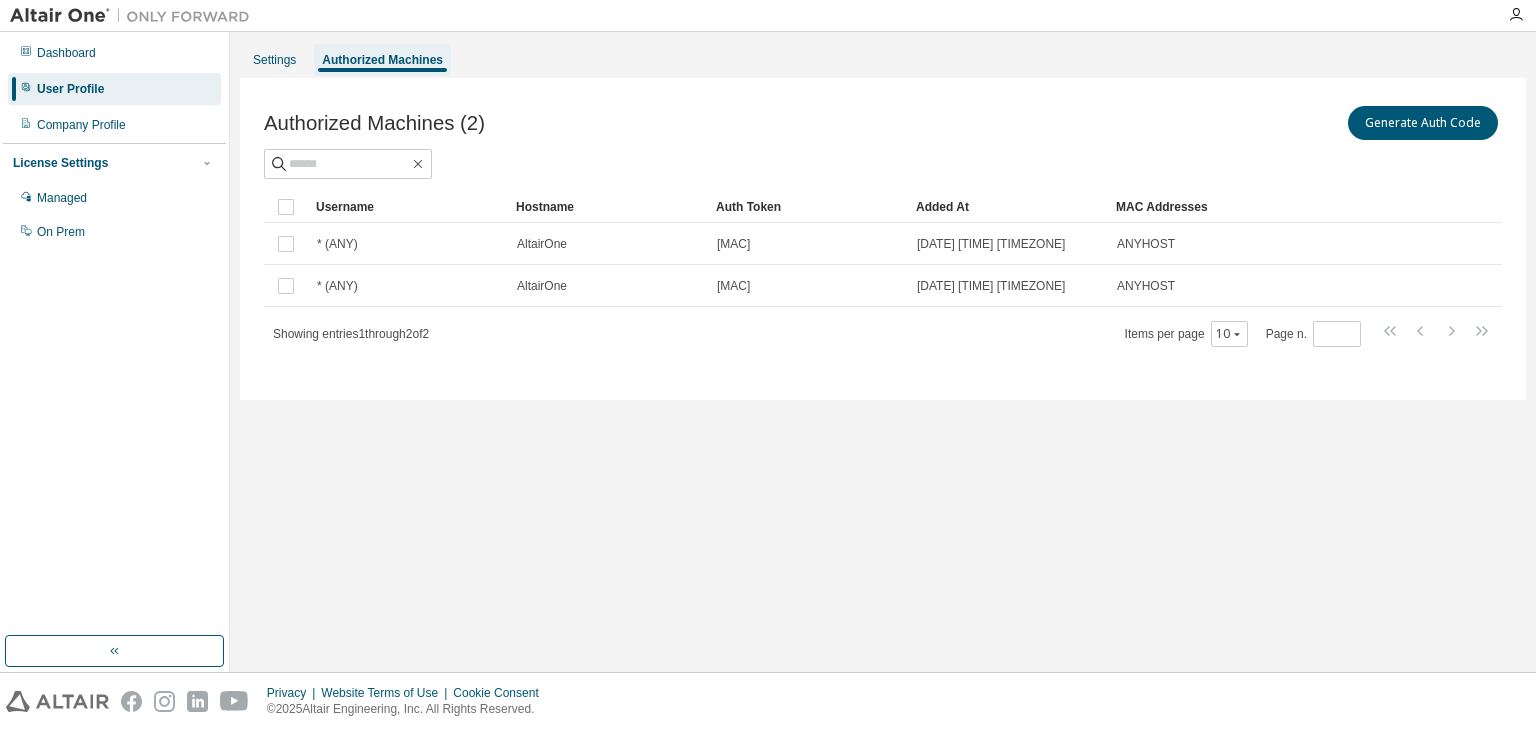 click on "Settings Authorized Machines Authorized Machines (2) Generate Auth Code Clear Load Save Save As Field Operator Value Select filter Select operand Add criteria Search Username Hostname Auth Token Added At MAC Addresses * (ANY) AltairOne 6106...1cde 2025-08-06 05:08:29 AM UTC ANYHOST * (ANY) AltairOne 04dc...8feb 2025-08-06 05:08:30 AM UTC ANYHOST Showing entries  1  through  2  of  2 Items per page 10 Page n. *" at bounding box center [883, 352] 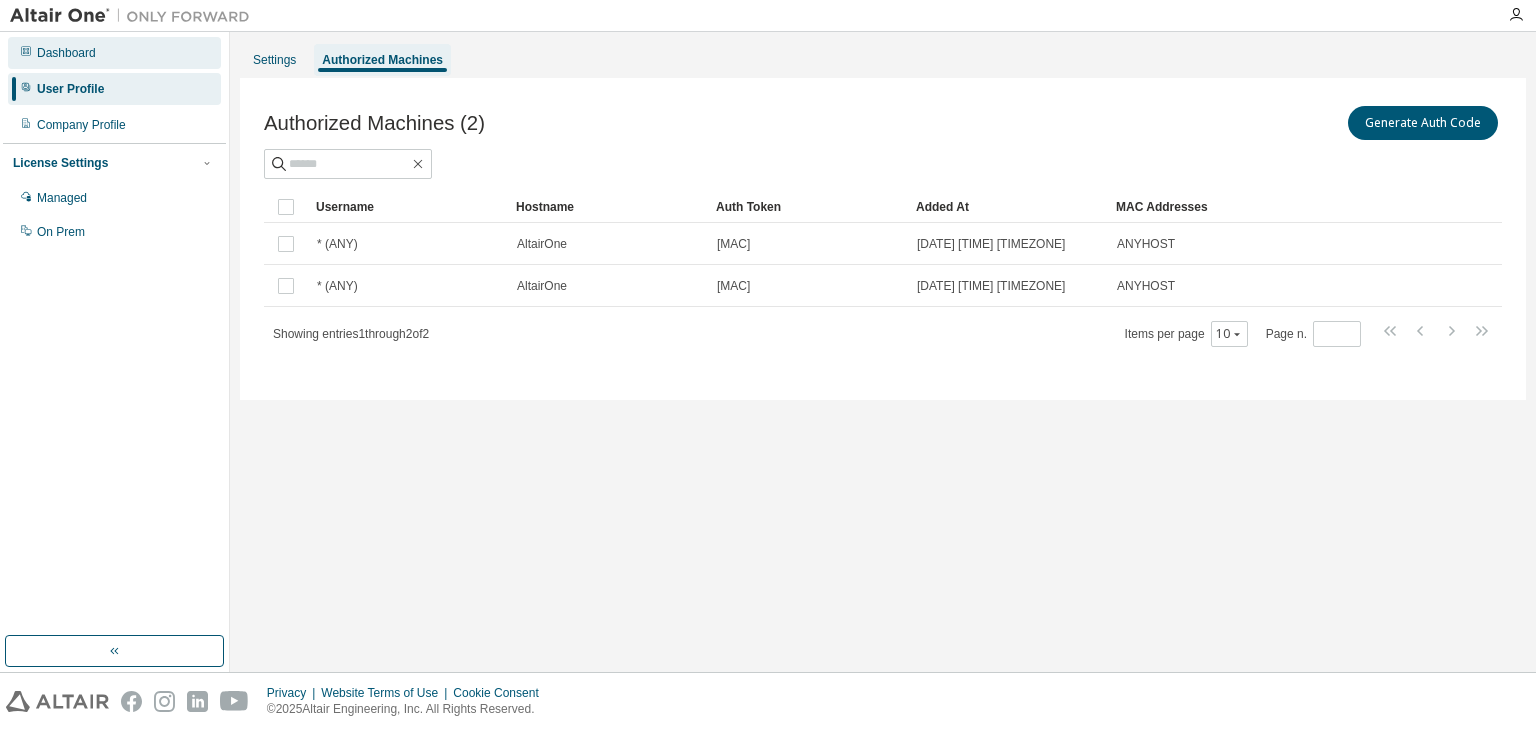 click on "Dashboard" at bounding box center (114, 53) 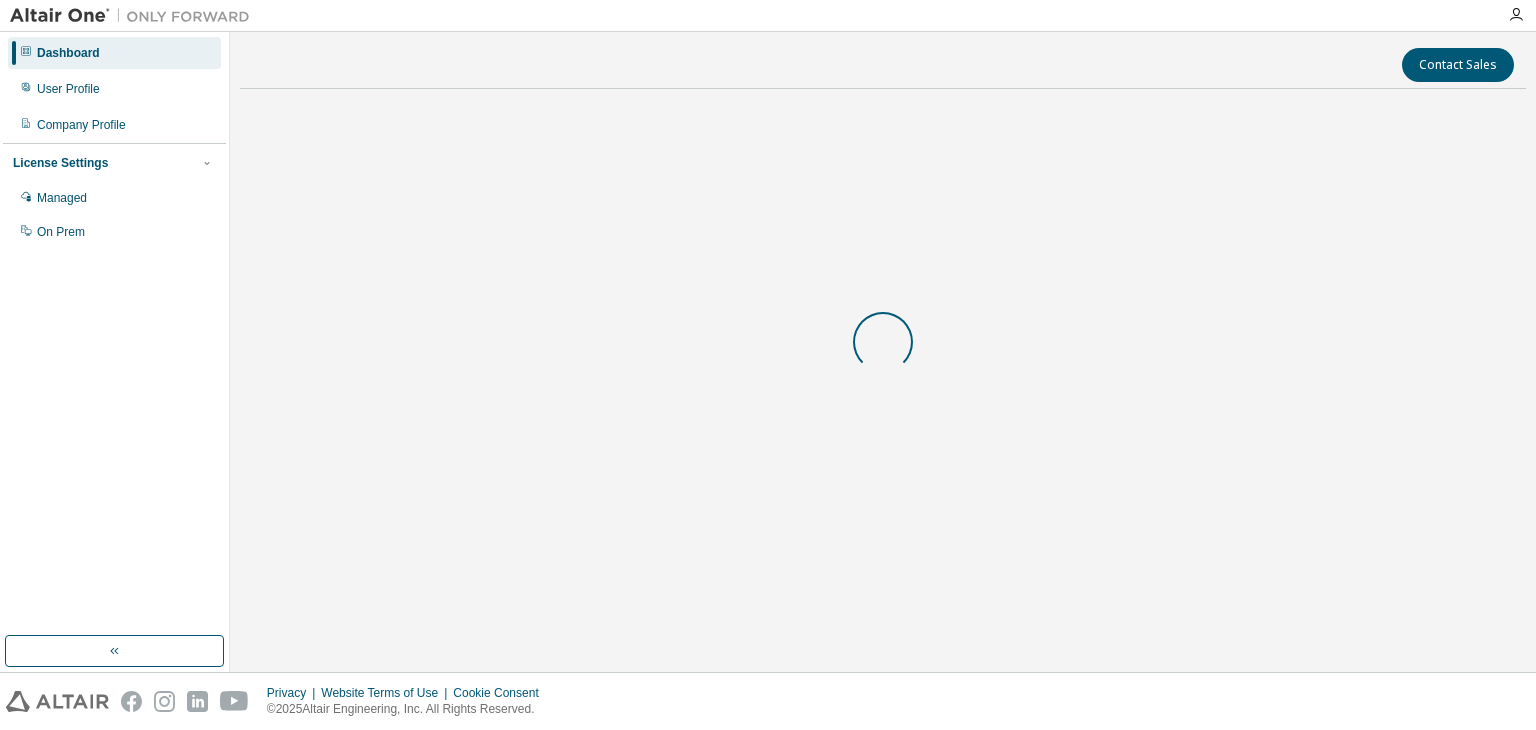 click on "Dashboard" at bounding box center [114, 53] 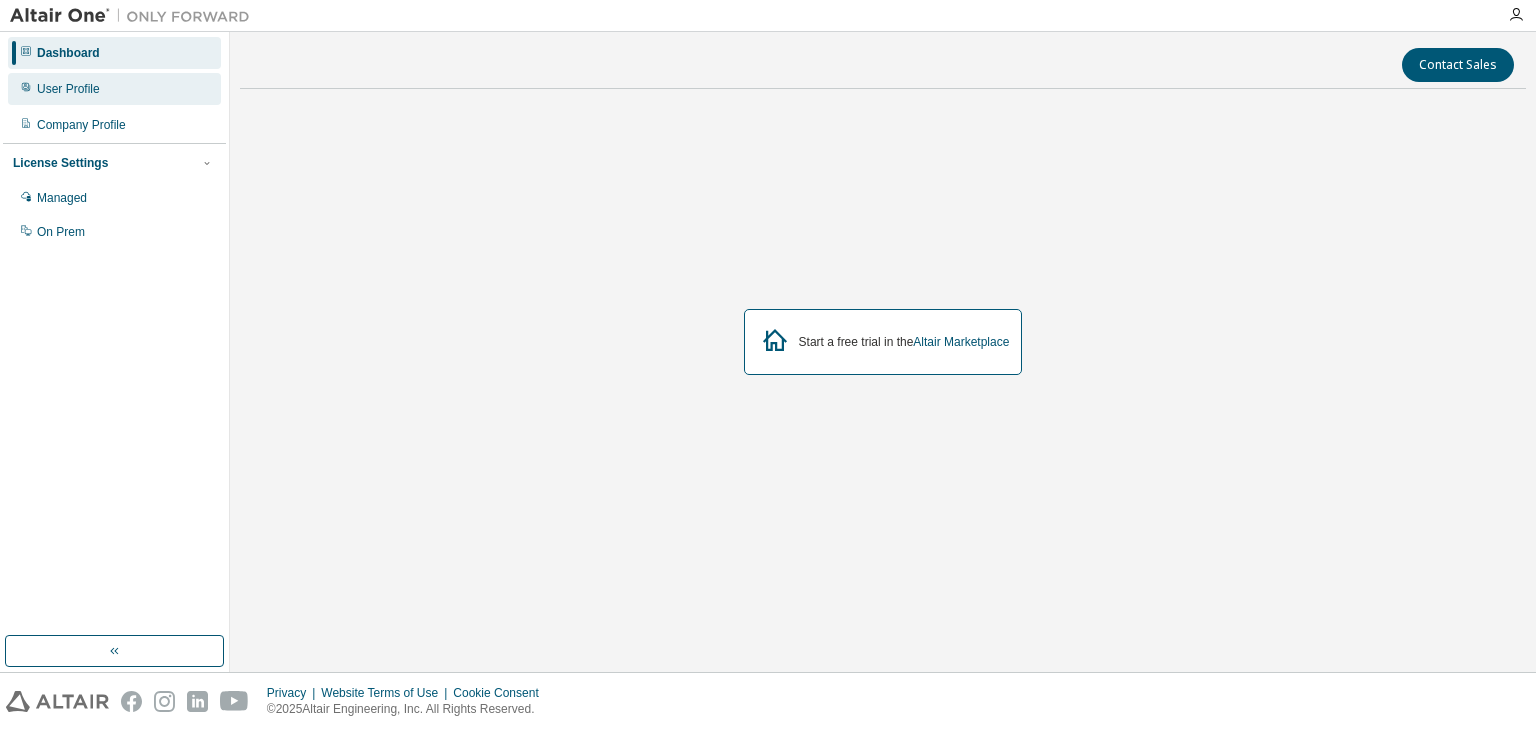 click on "User Profile" at bounding box center [68, 89] 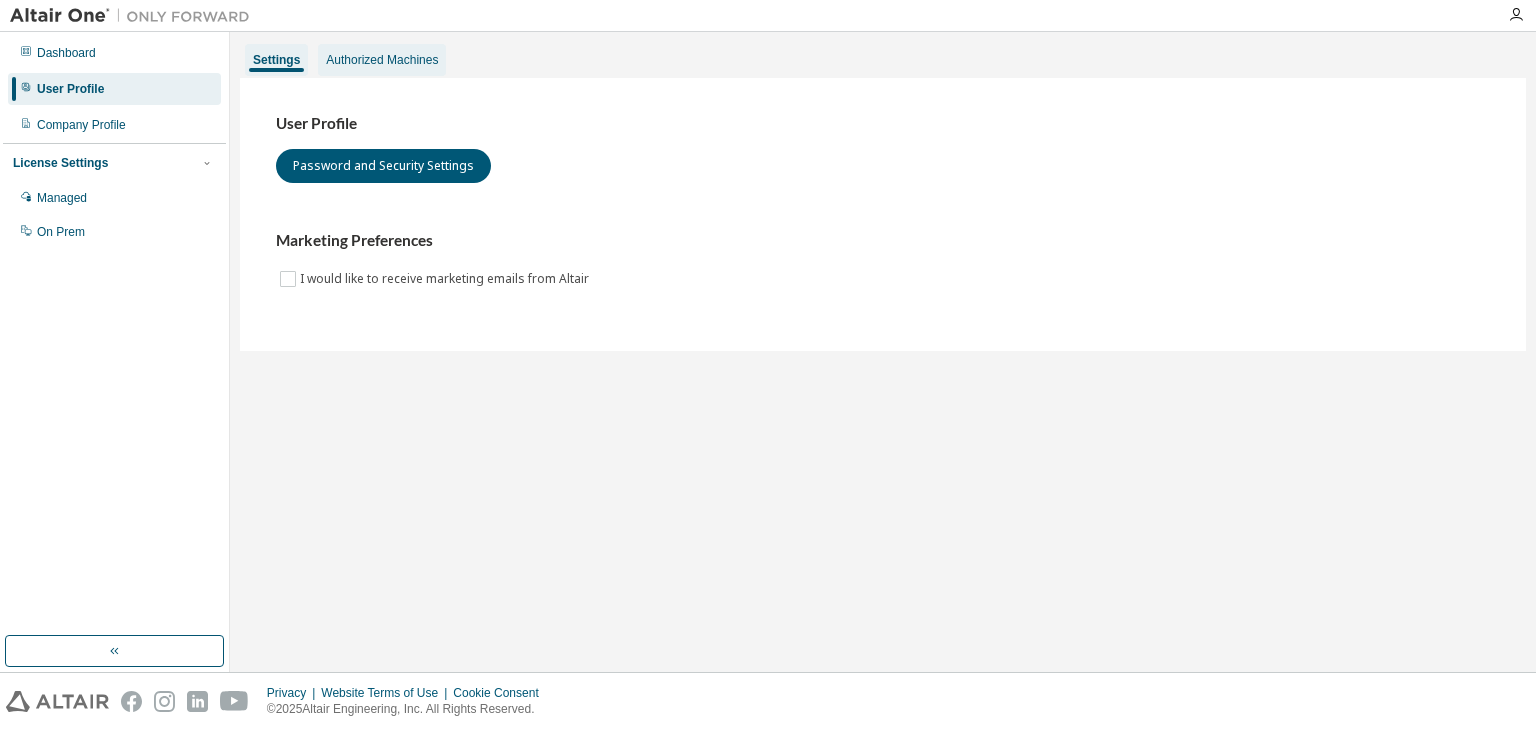 click on "Authorized Machines" at bounding box center [382, 60] 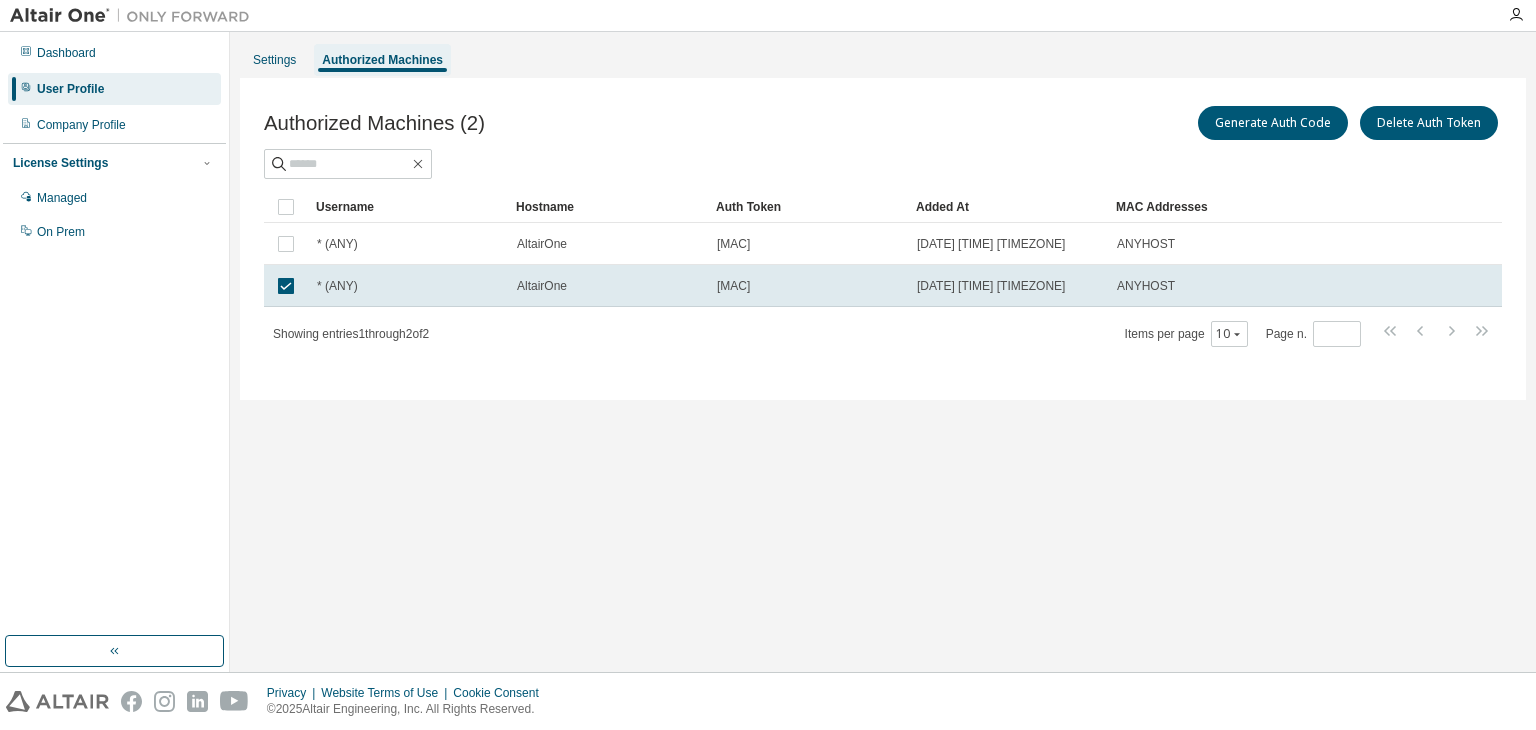 click on "Settings Authorized Machines Authorized Machines (2) Generate Auth Code Delete Auth Token Clear Load Save Save As Field Operator Value Select filter Select operand Add criteria Search Username Hostname Auth Token Added At MAC Addresses * (ANY) AltairOne 6106...1cde 2025-08-06 05:08:29 AM UTC ANYHOST * (ANY) AltairOne 04dc...8feb 2025-08-06 05:08:30 AM UTC ANYHOST Showing entries  1  through  2  of  2 Items per page 10 Page n. *" at bounding box center [883, 352] 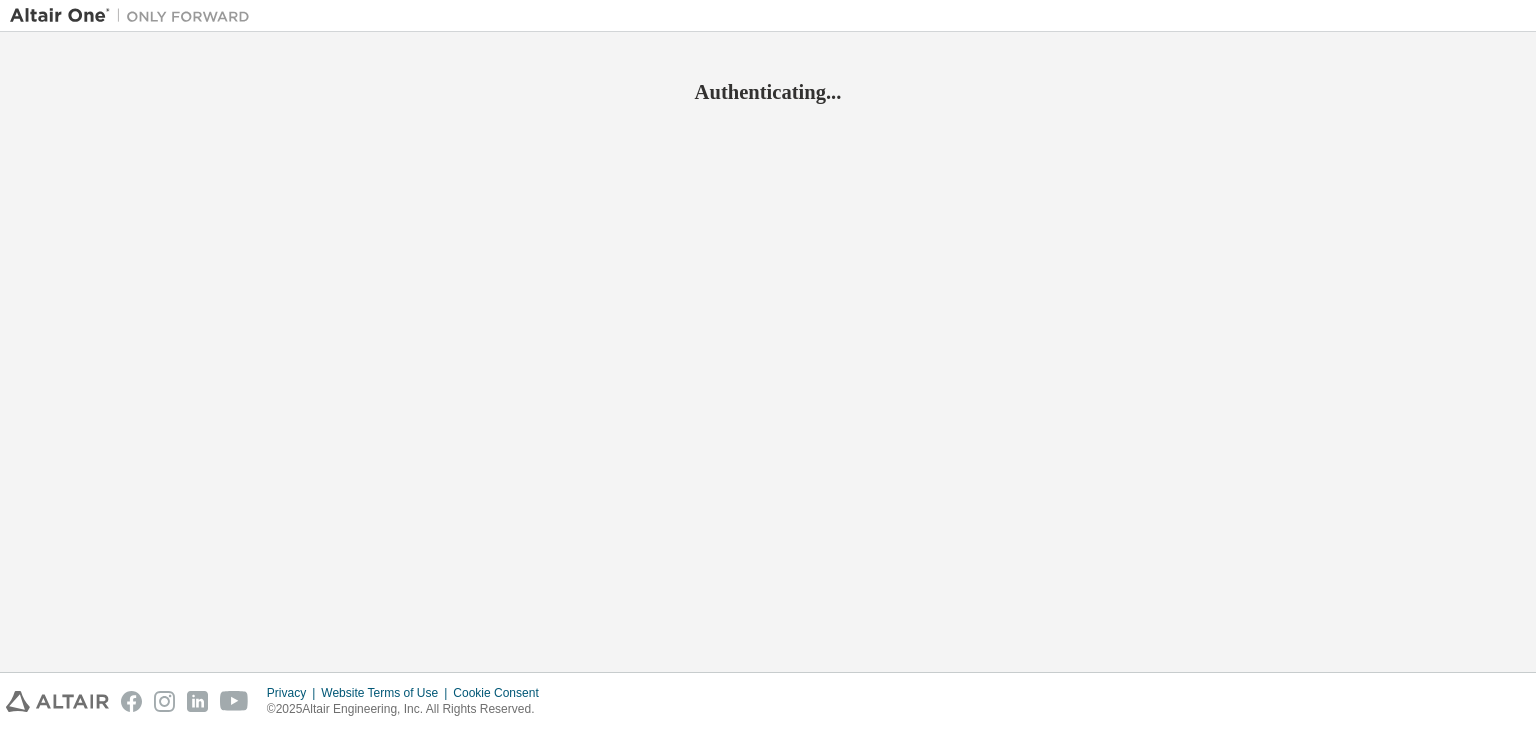 scroll, scrollTop: 0, scrollLeft: 0, axis: both 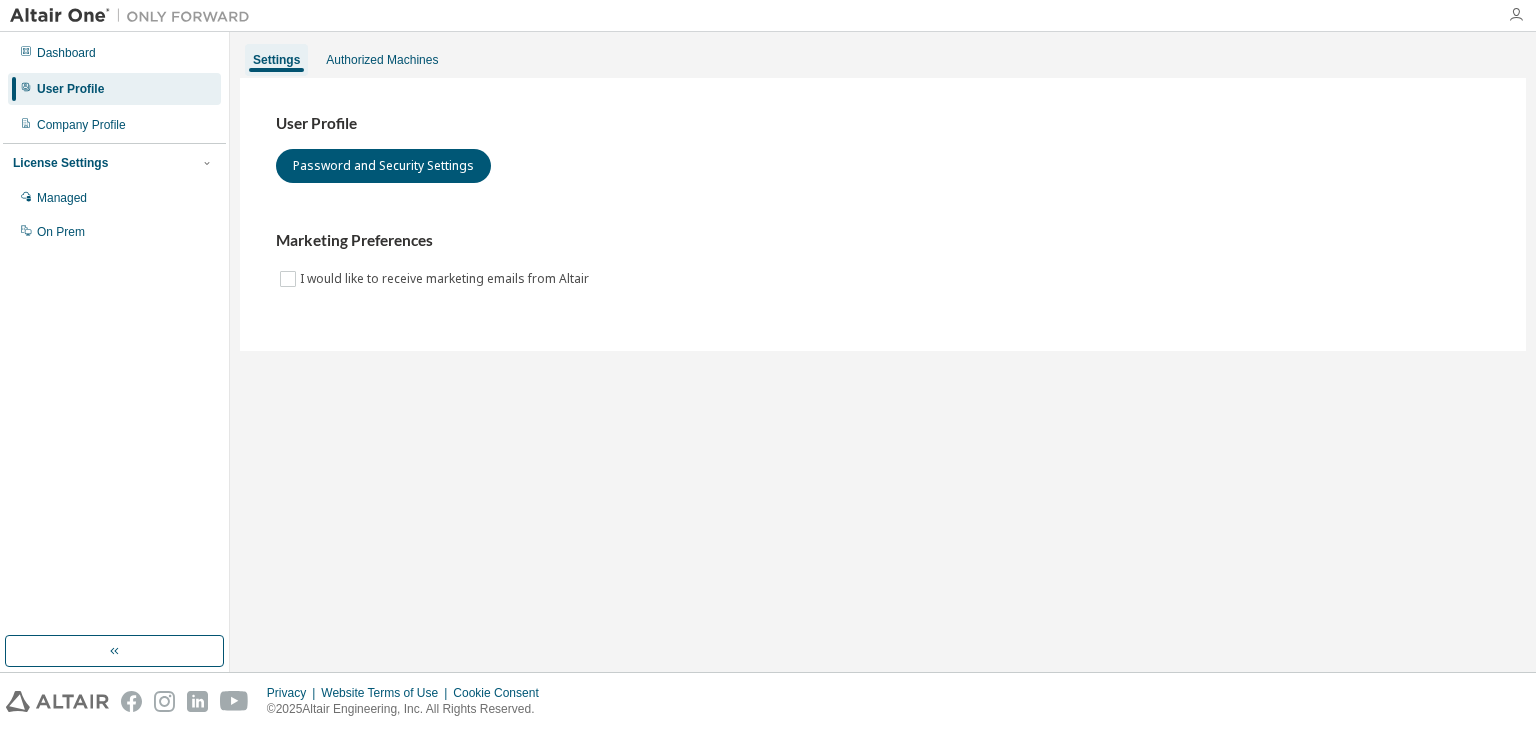 click at bounding box center [1516, 15] 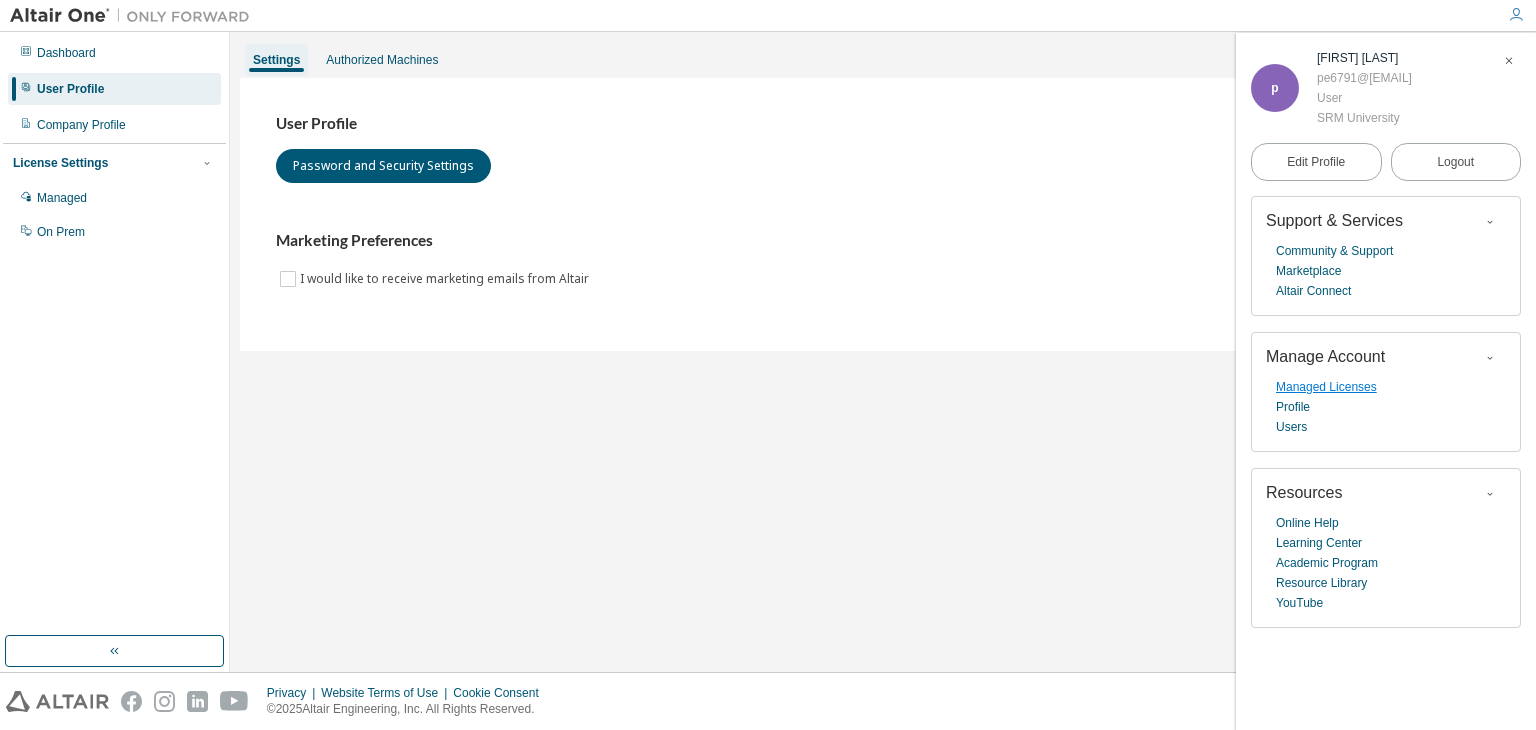 click on "Managed Licenses" at bounding box center (1326, 387) 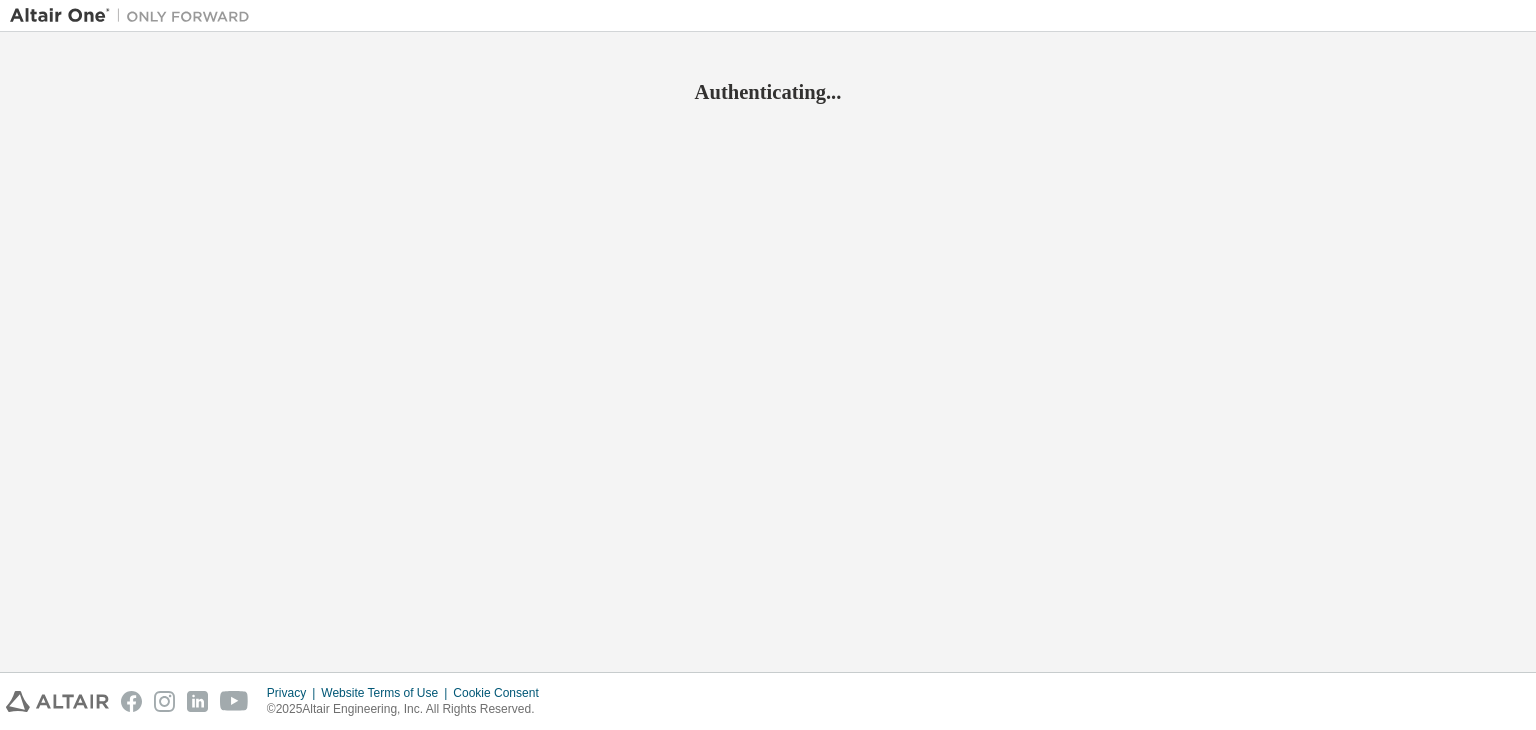 scroll, scrollTop: 0, scrollLeft: 0, axis: both 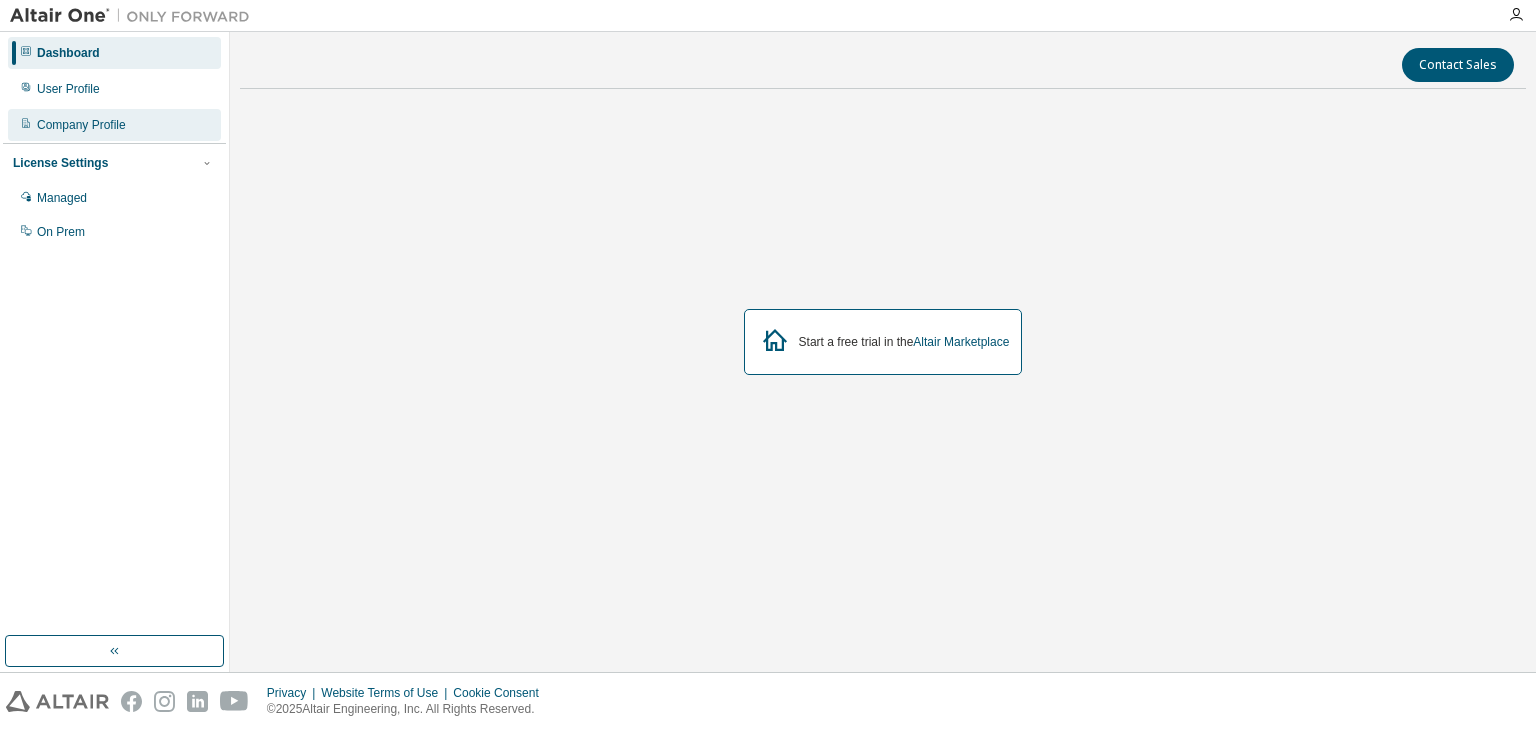 click on "Company Profile" at bounding box center (81, 125) 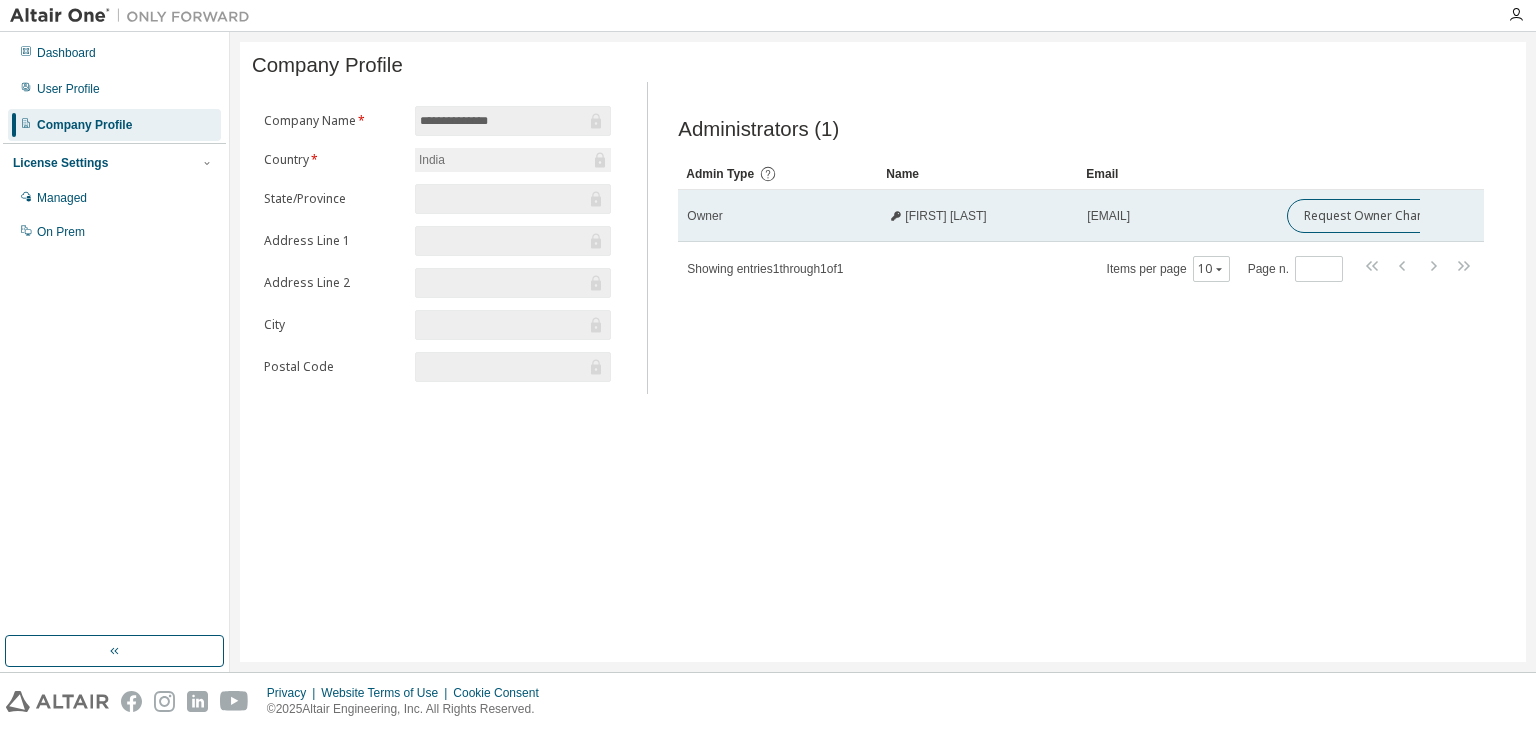 click on "Owner" at bounding box center (778, 216) 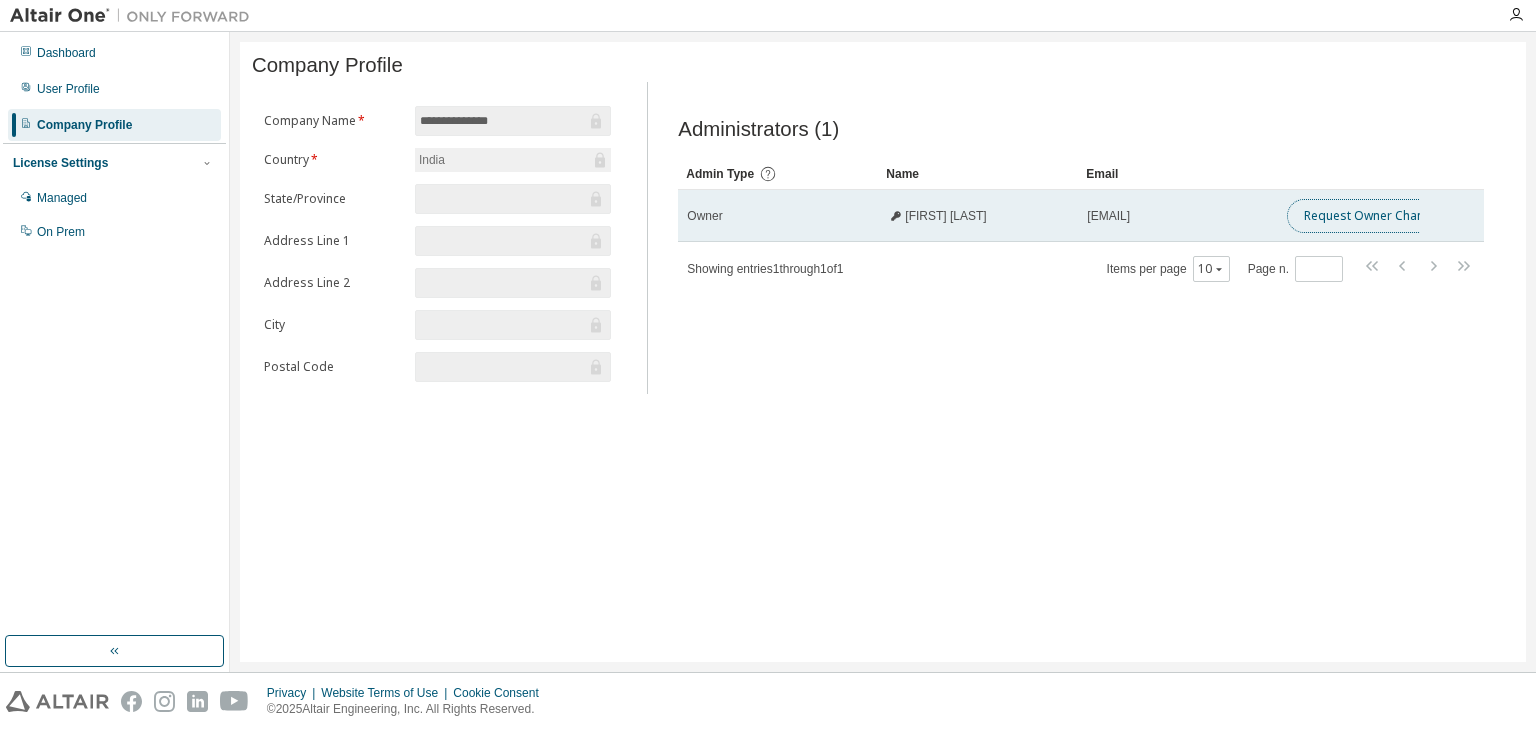 click on "Request Owner Change" at bounding box center [1371, 216] 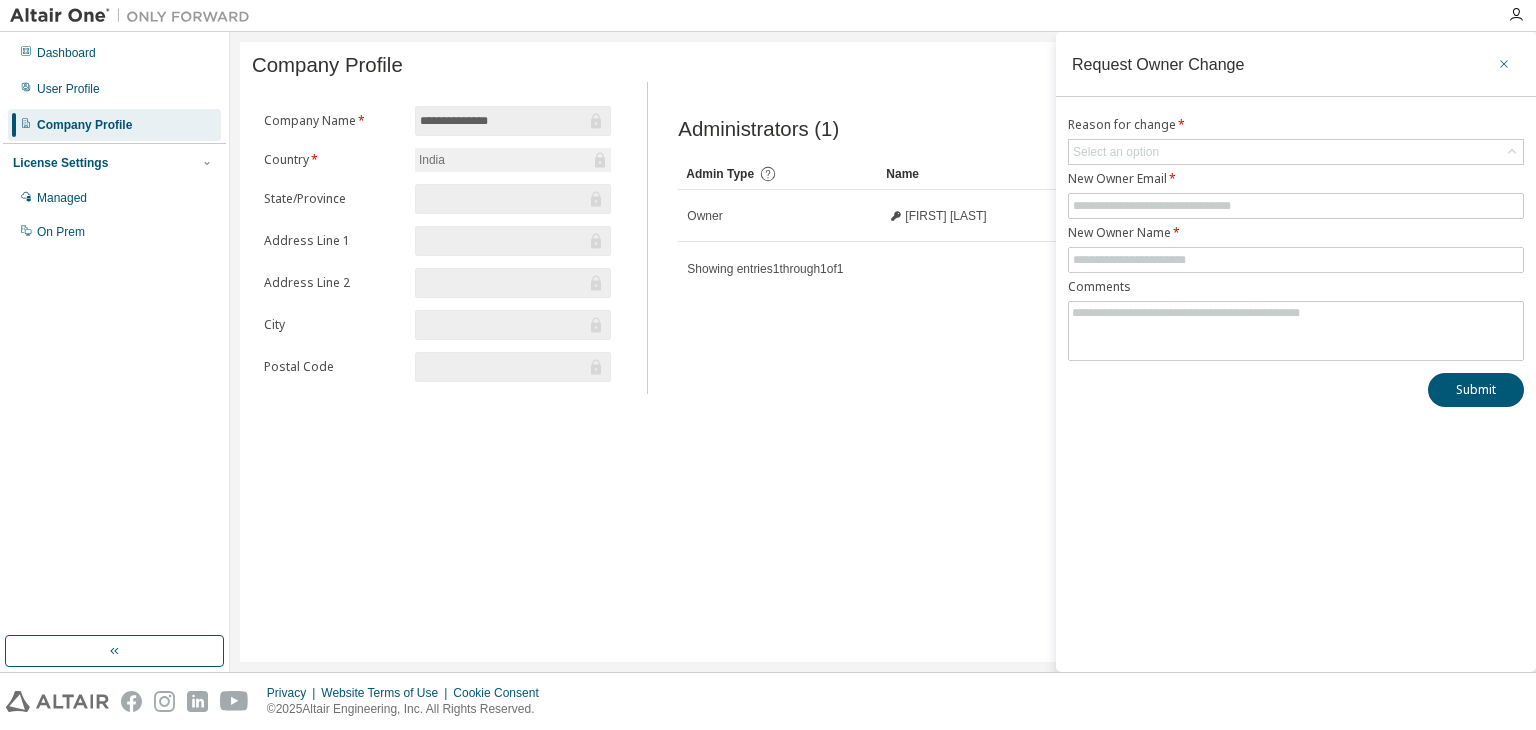 click 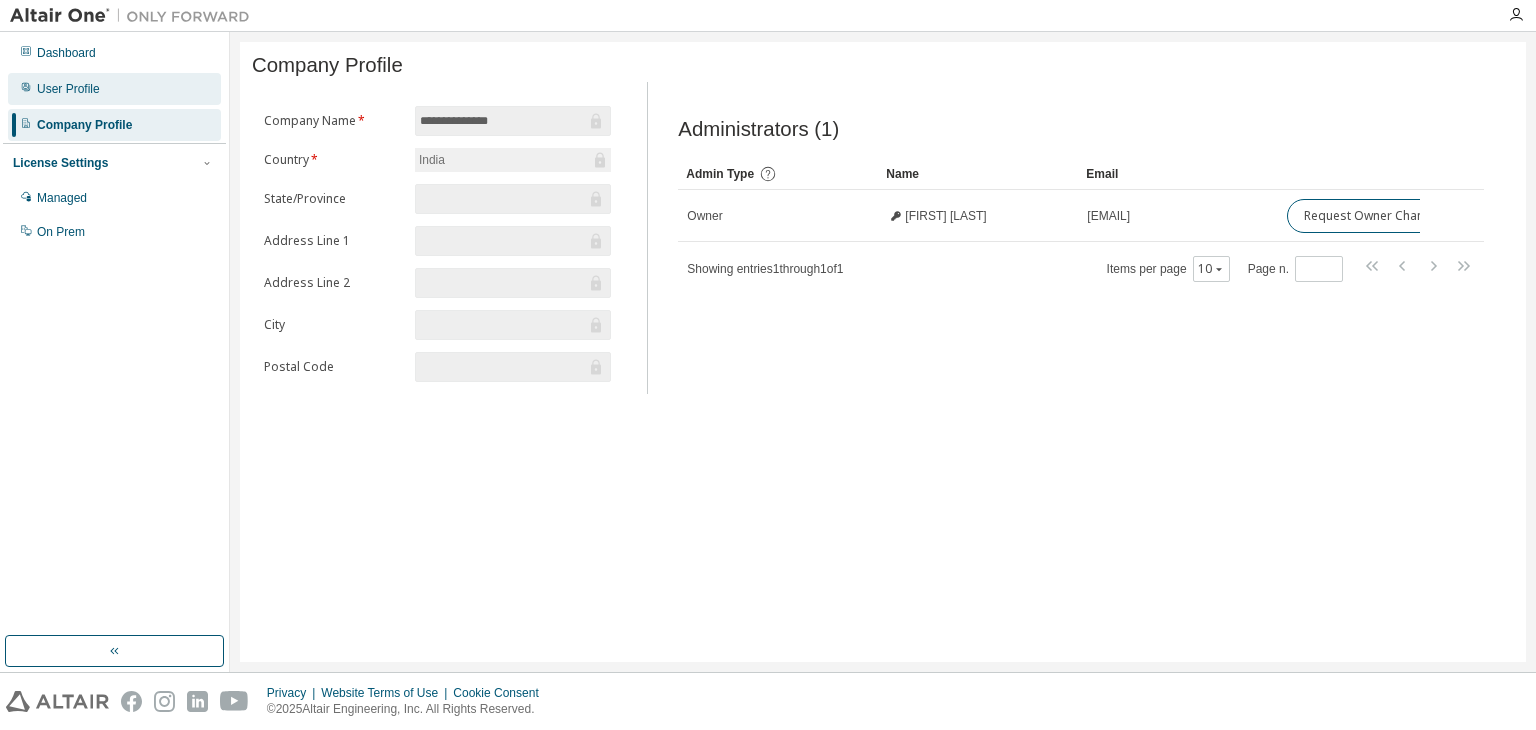 click on "User Profile" at bounding box center (68, 89) 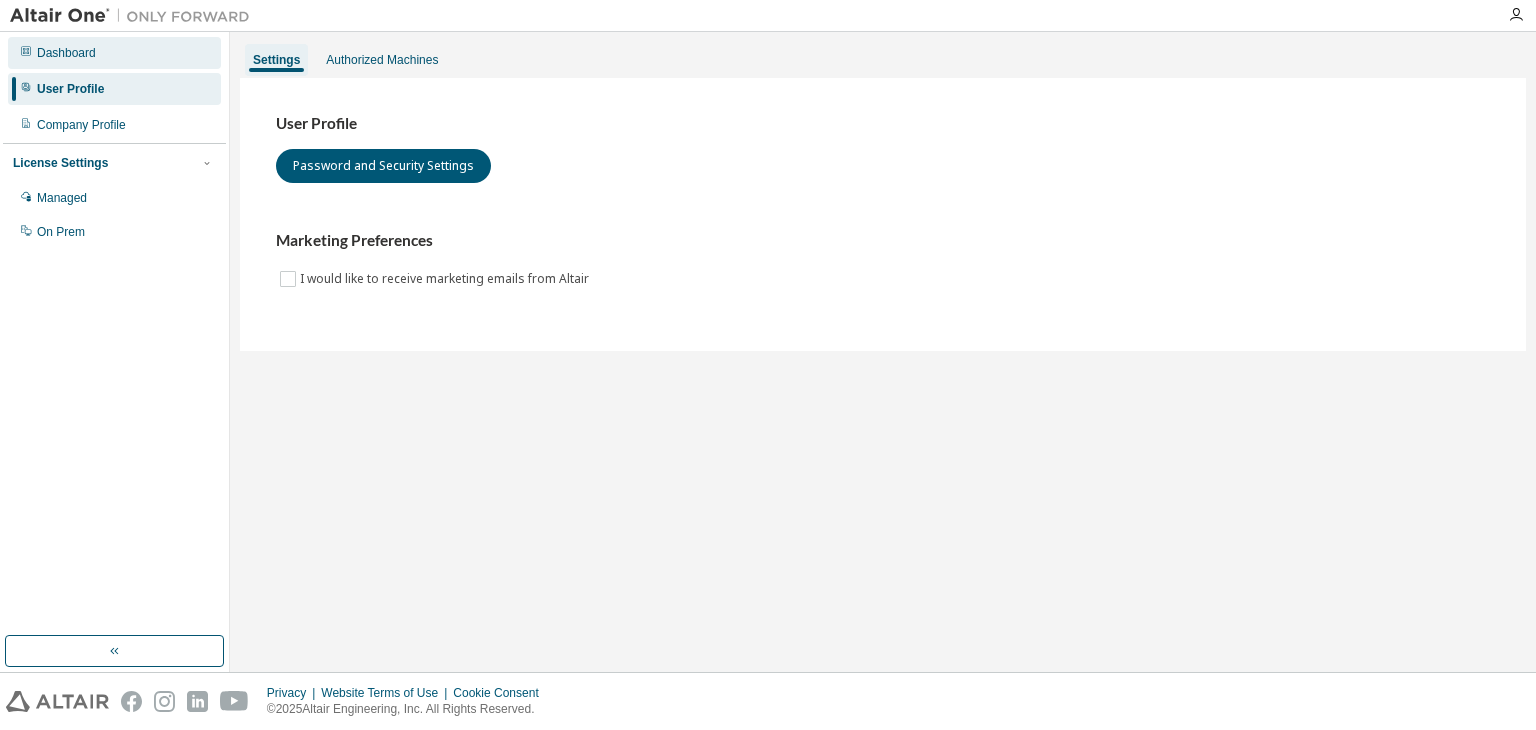 click on "Dashboard" at bounding box center [114, 53] 